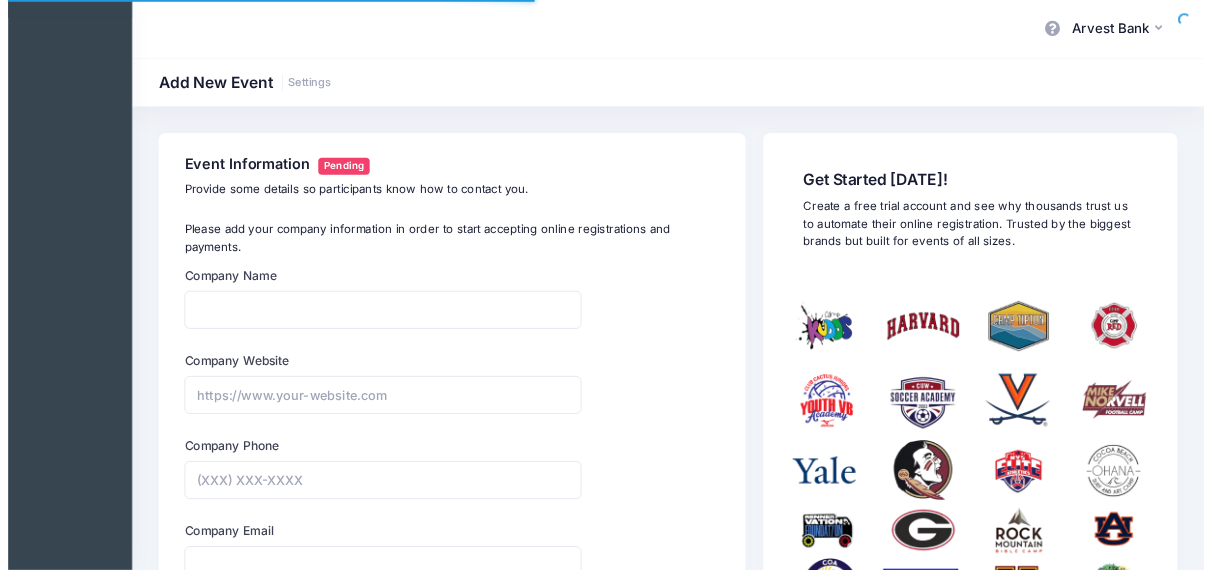scroll, scrollTop: 0, scrollLeft: 0, axis: both 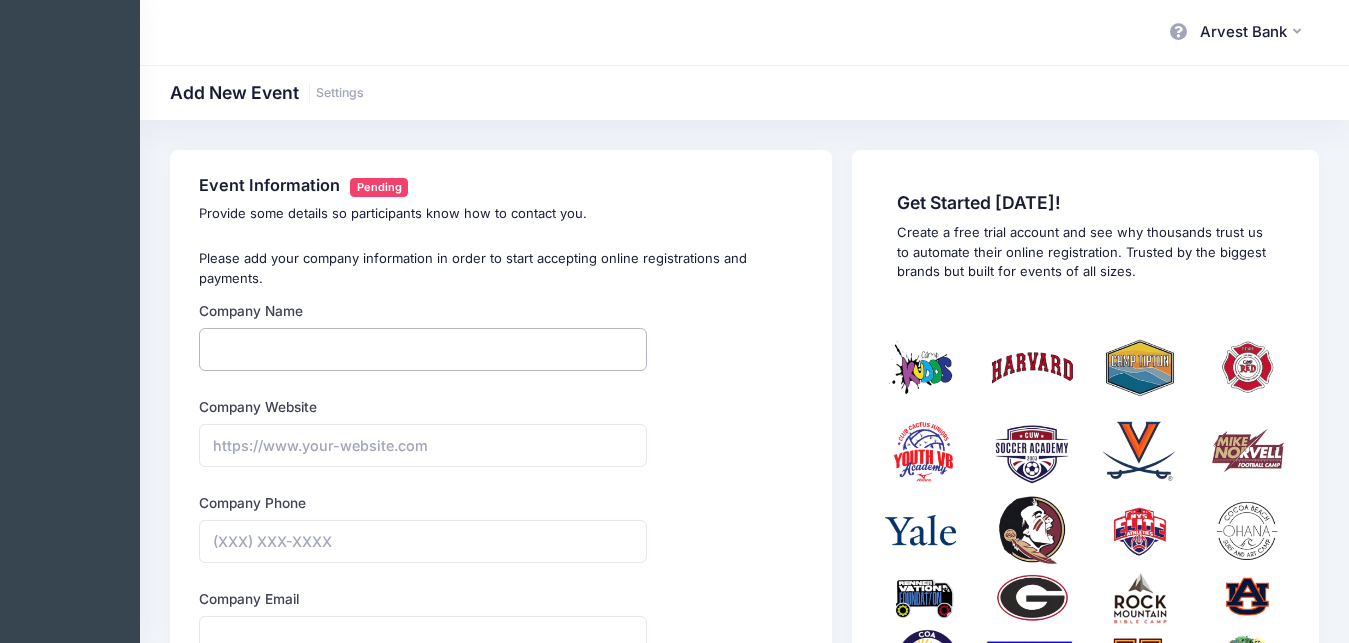 click on "Company Name" at bounding box center (423, 349) 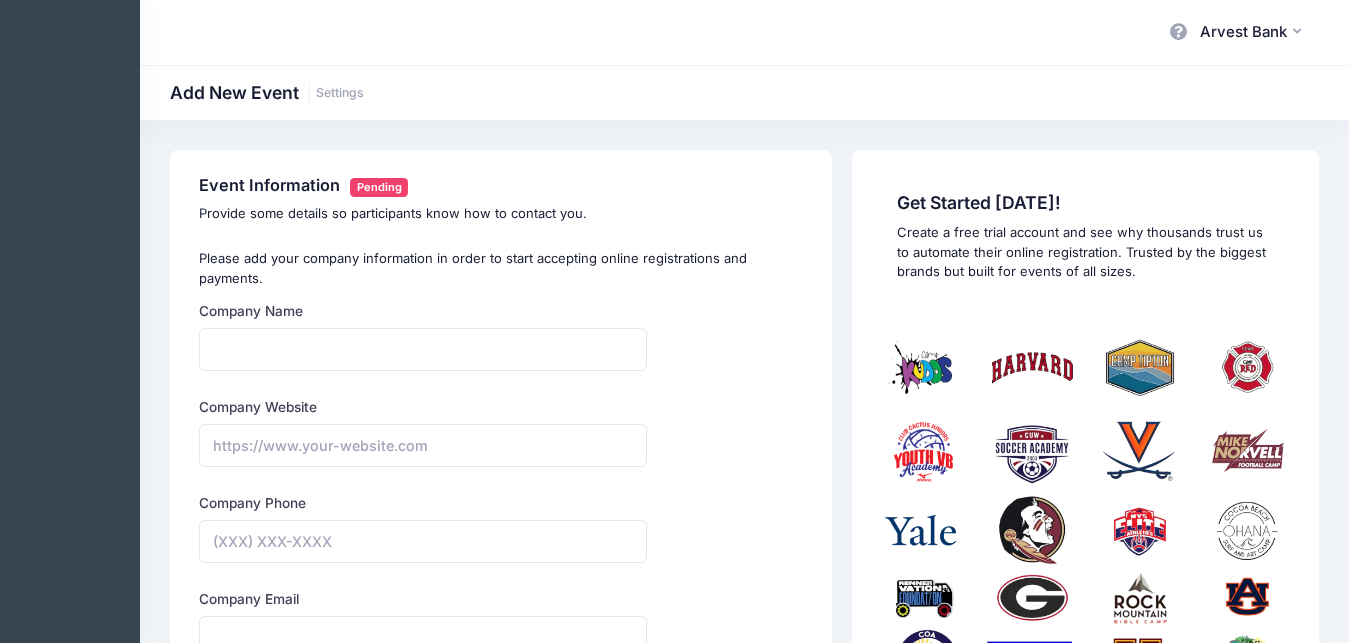 click on "Company Name" at bounding box center [251, 311] 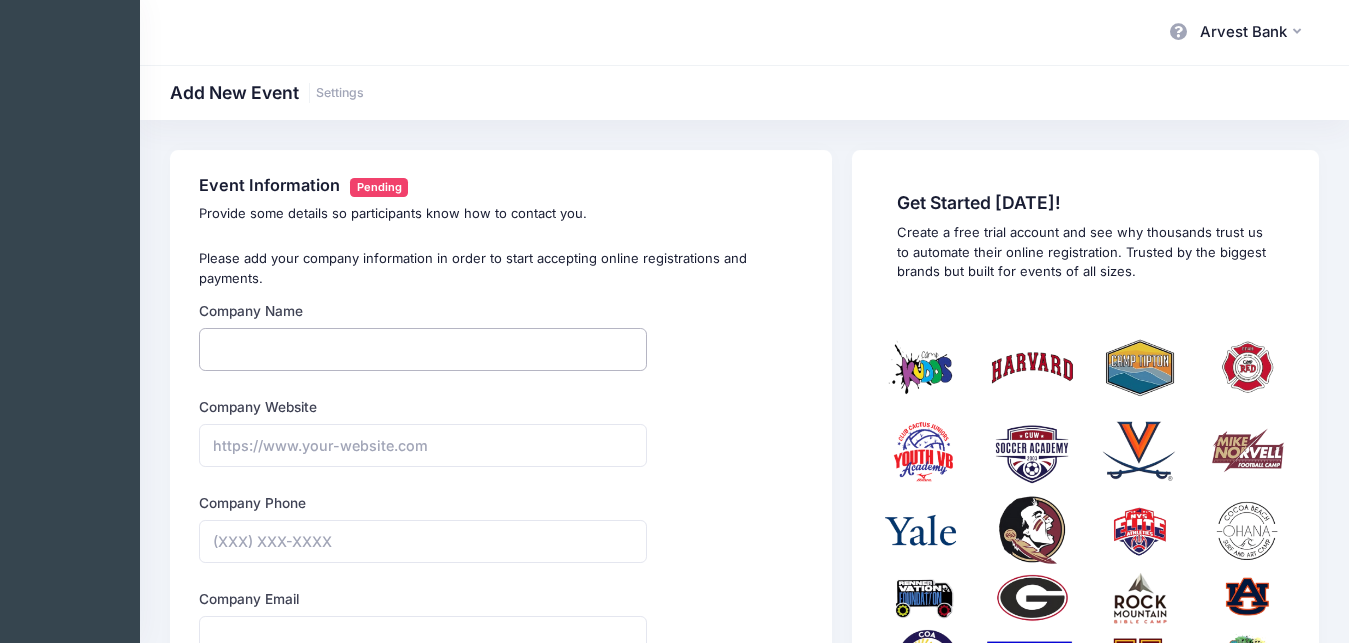 click on "Company Name" at bounding box center (423, 349) 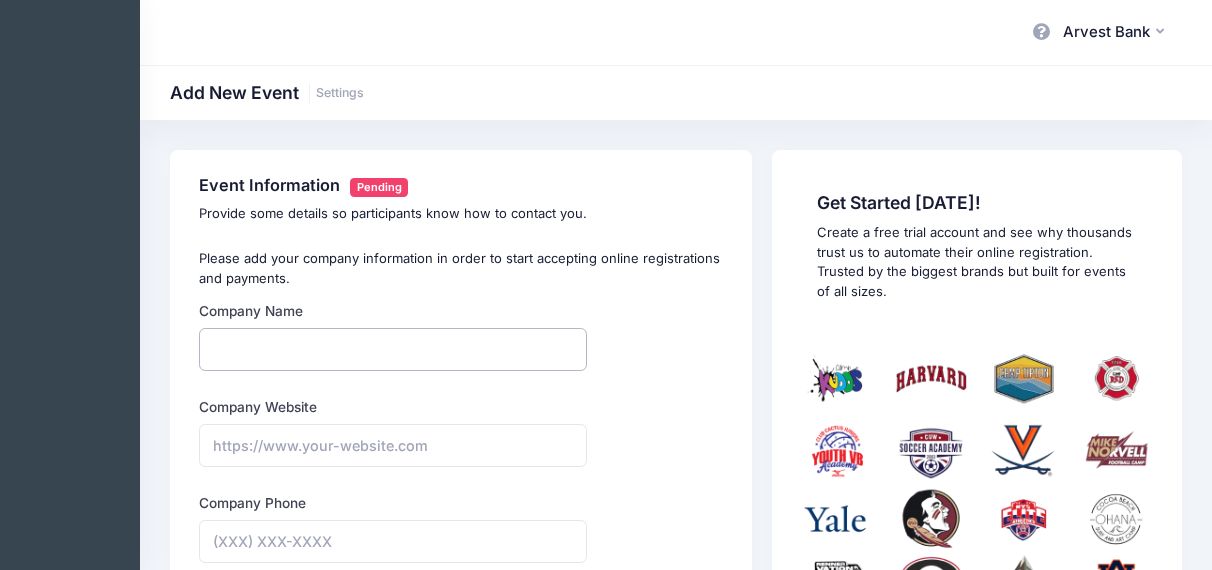 scroll, scrollTop: 204, scrollLeft: 0, axis: vertical 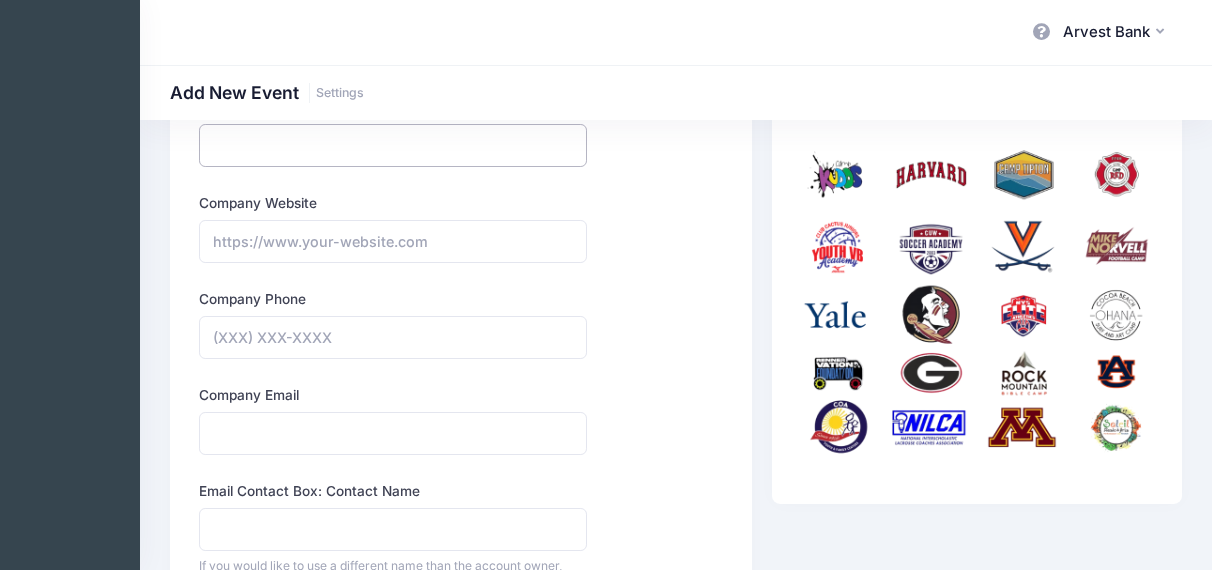 click on "Company Name" at bounding box center [393, 145] 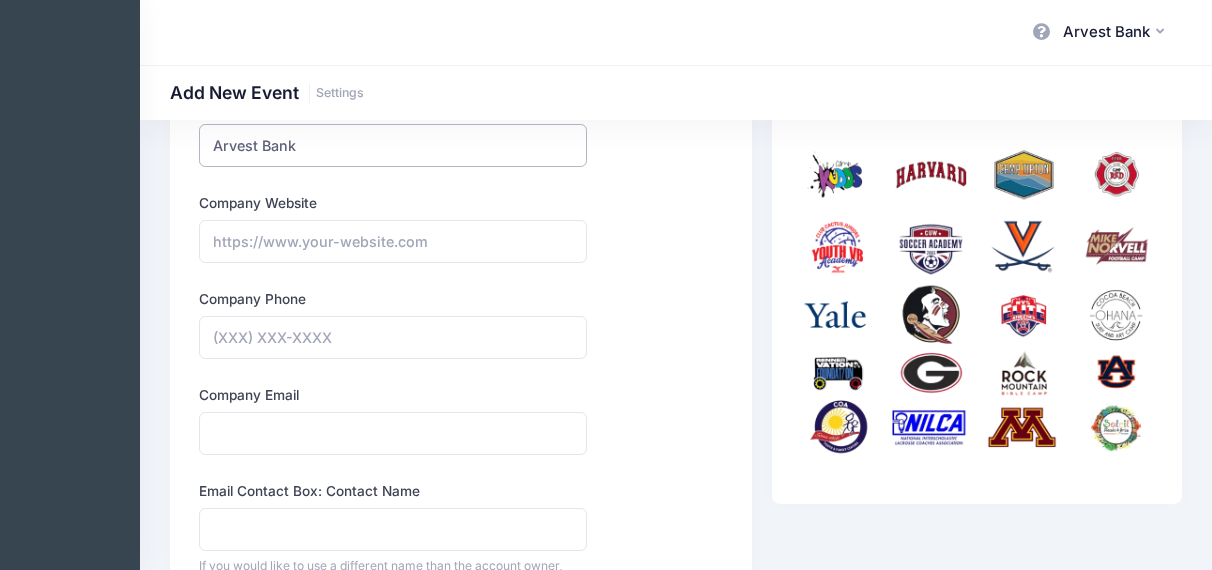 scroll, scrollTop: 306, scrollLeft: 0, axis: vertical 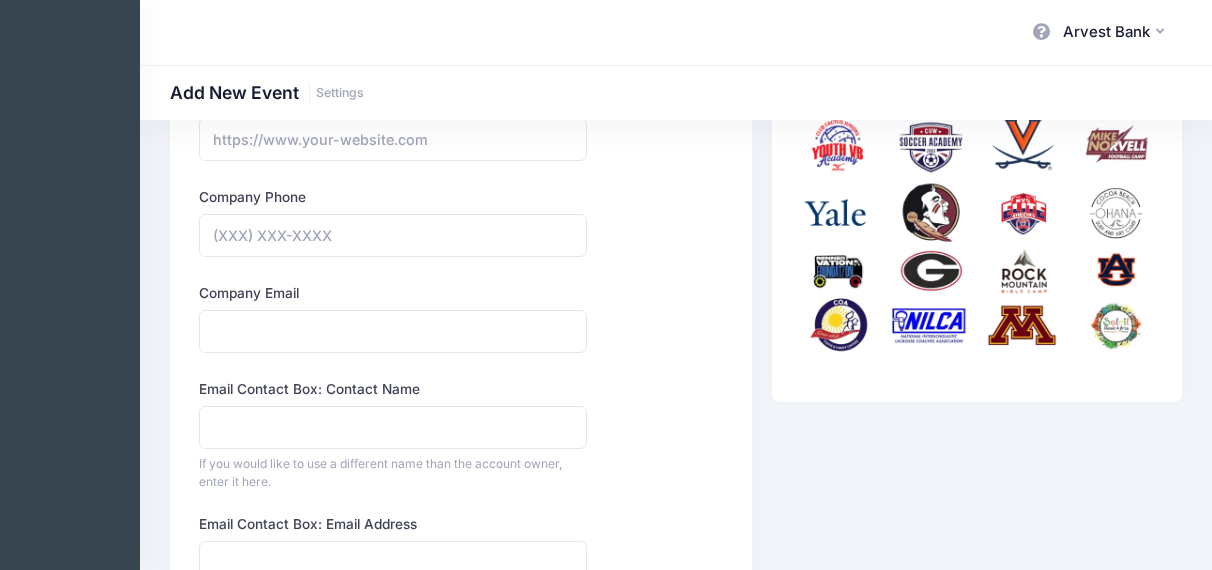 type on "Arvest Bank" 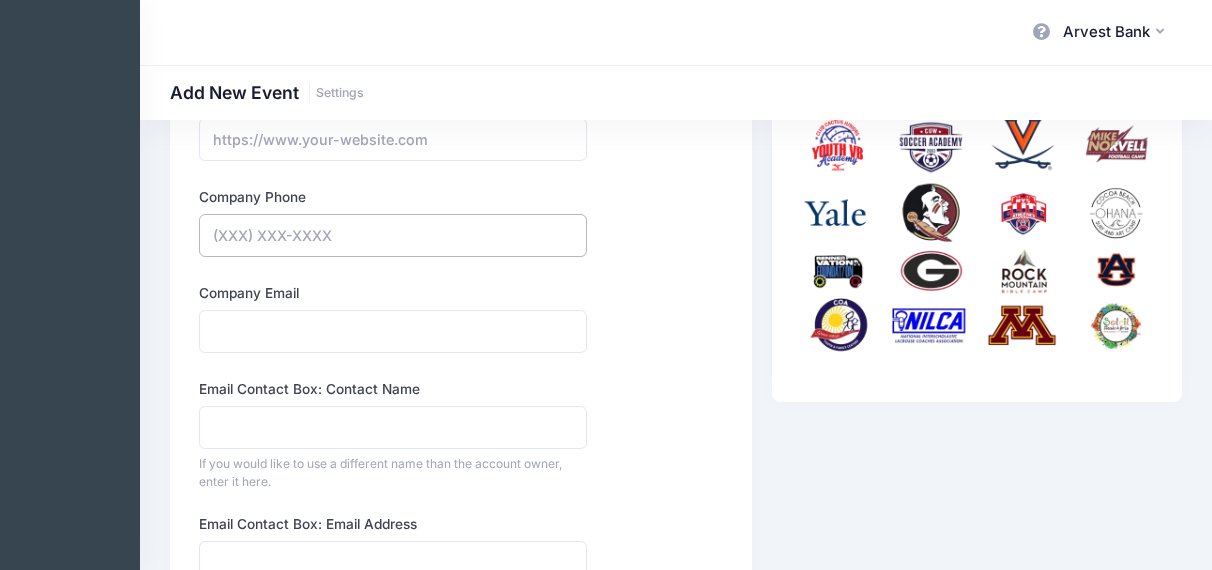 click on "Company Phone" at bounding box center [393, 235] 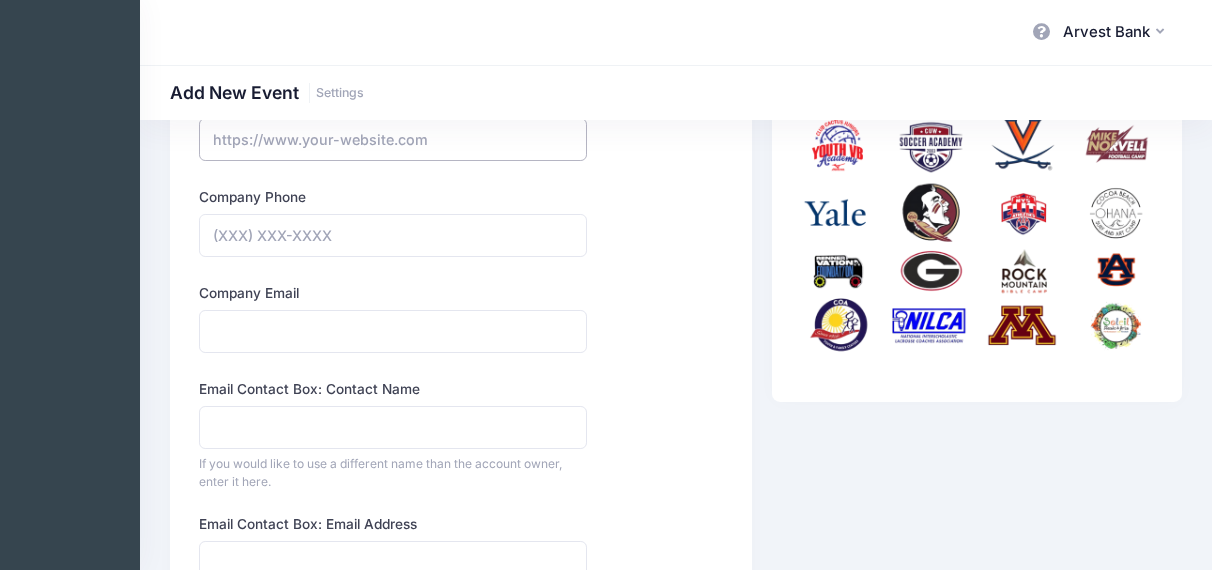 click on "Company Website" at bounding box center [393, 139] 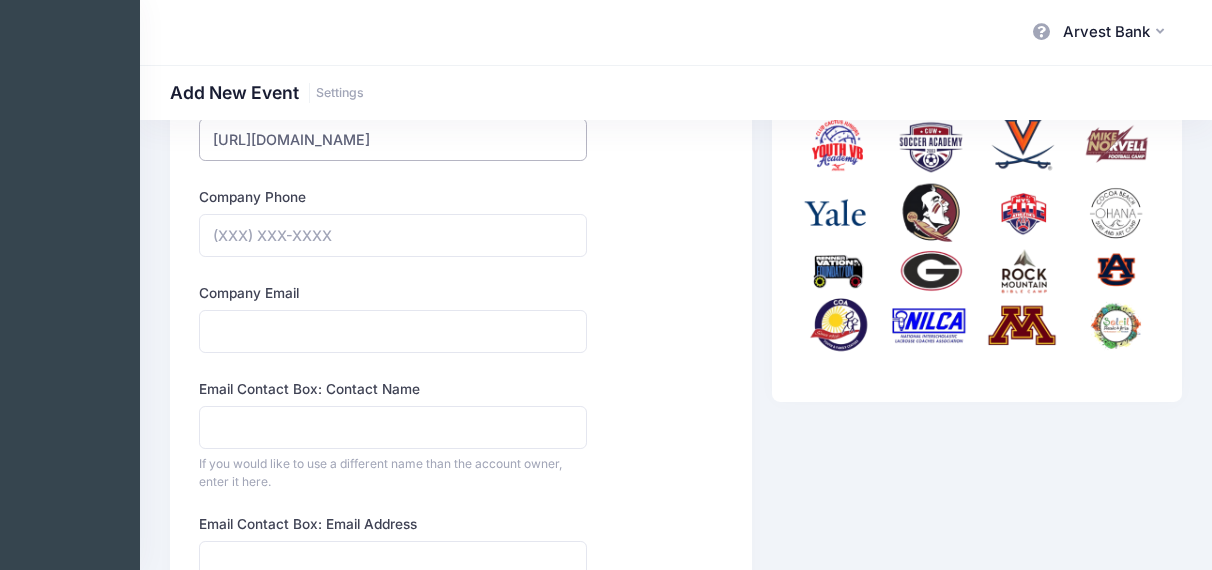 type on "[URL][DOMAIN_NAME]" 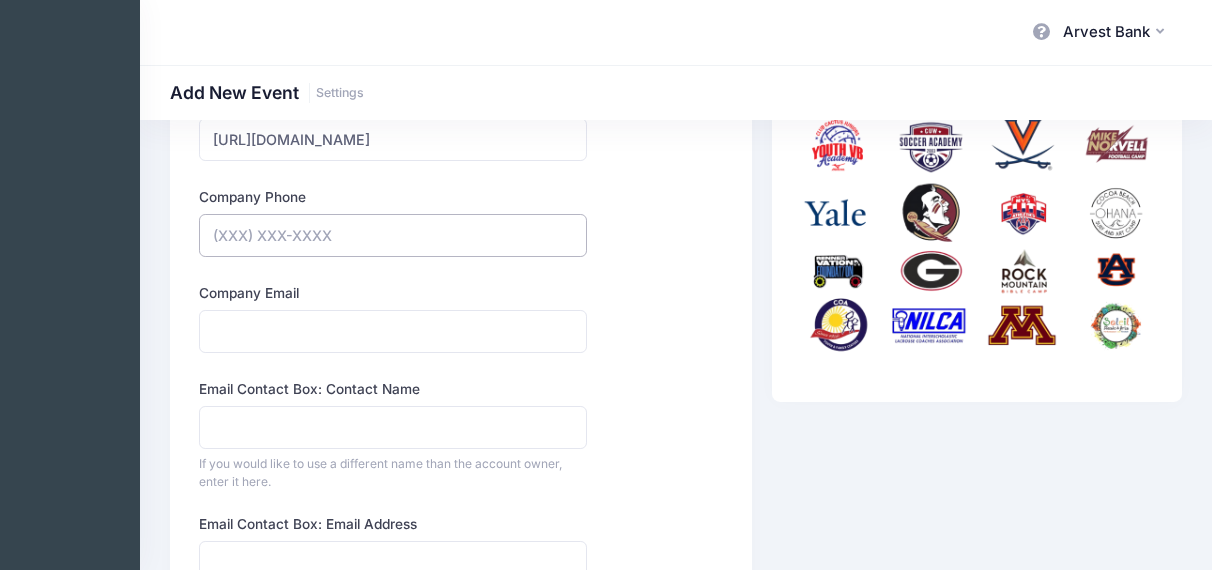 click on "Company Phone" at bounding box center [393, 235] 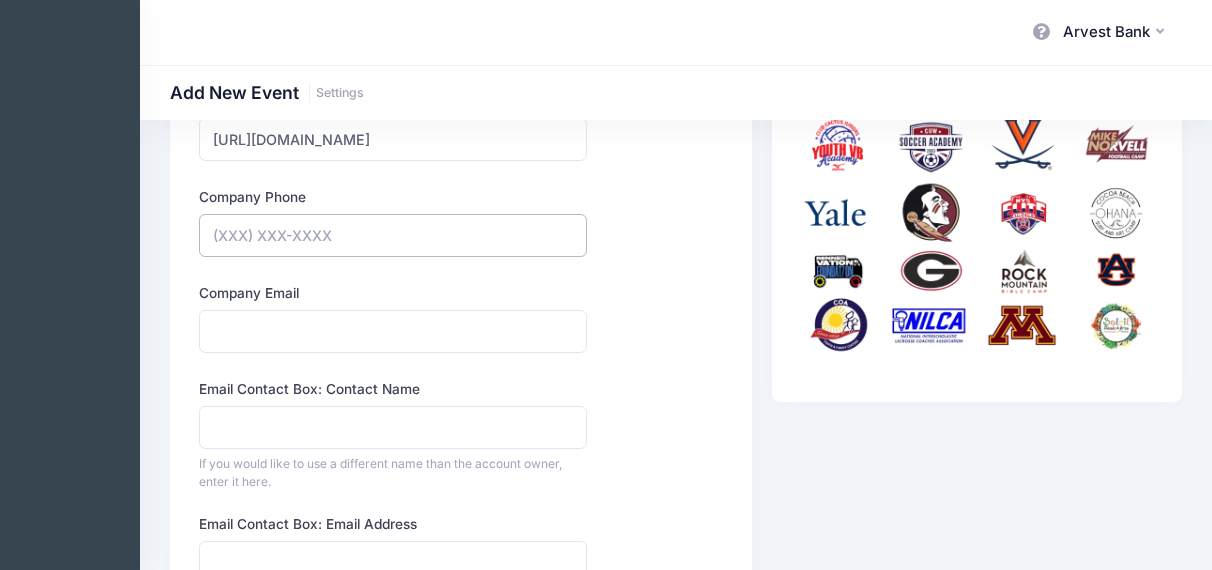 click on "Company Phone" at bounding box center [393, 235] 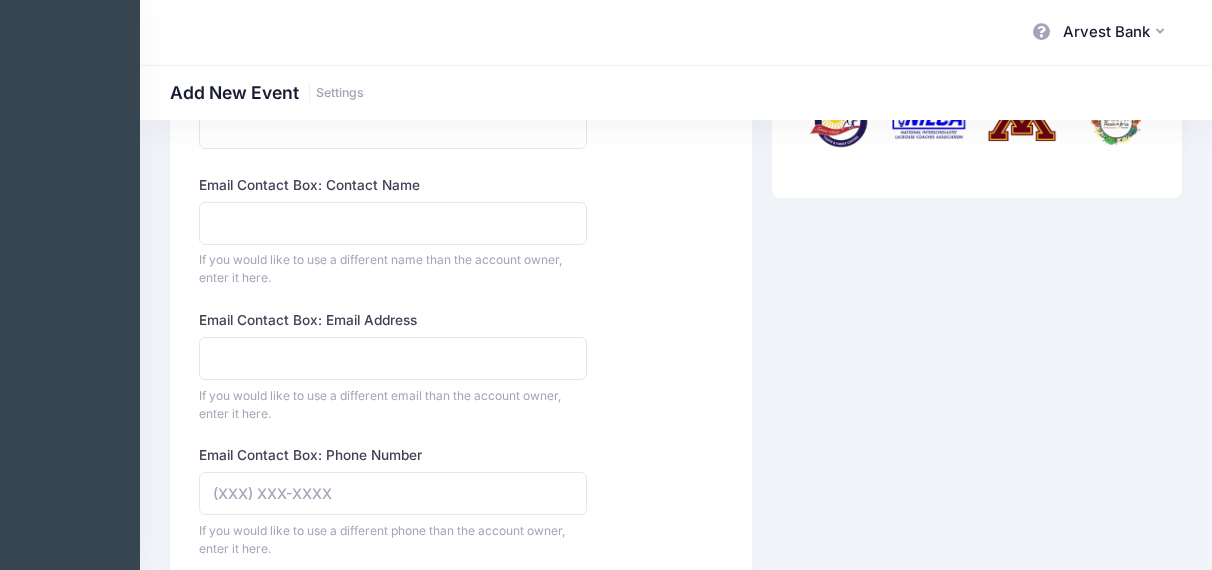 scroll, scrollTop: 408, scrollLeft: 0, axis: vertical 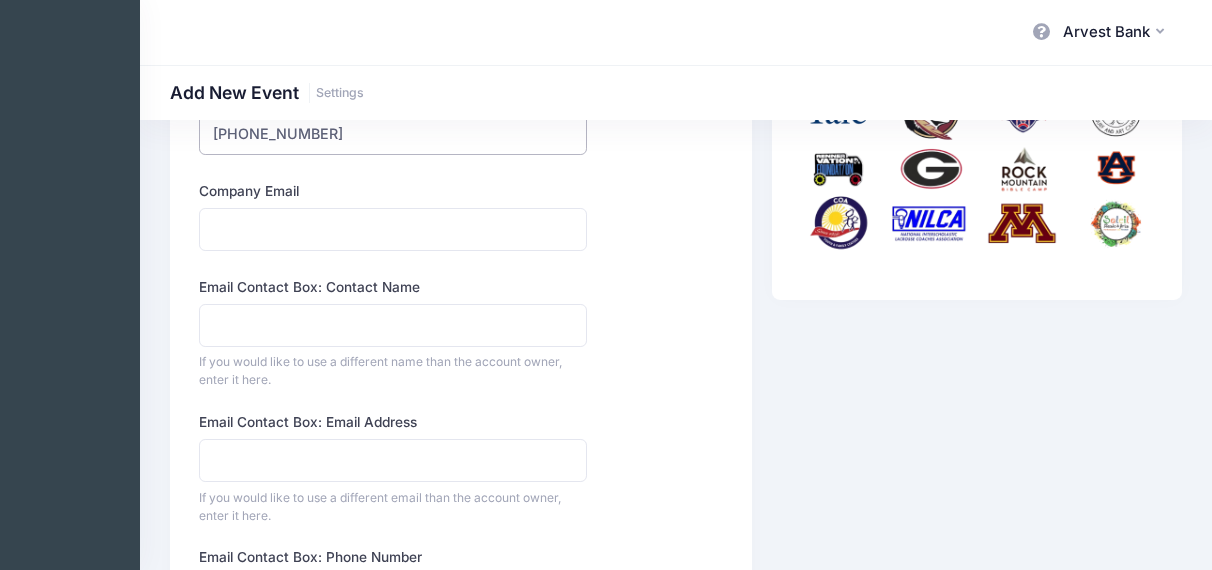 type on "[PHONE_NUMBER]" 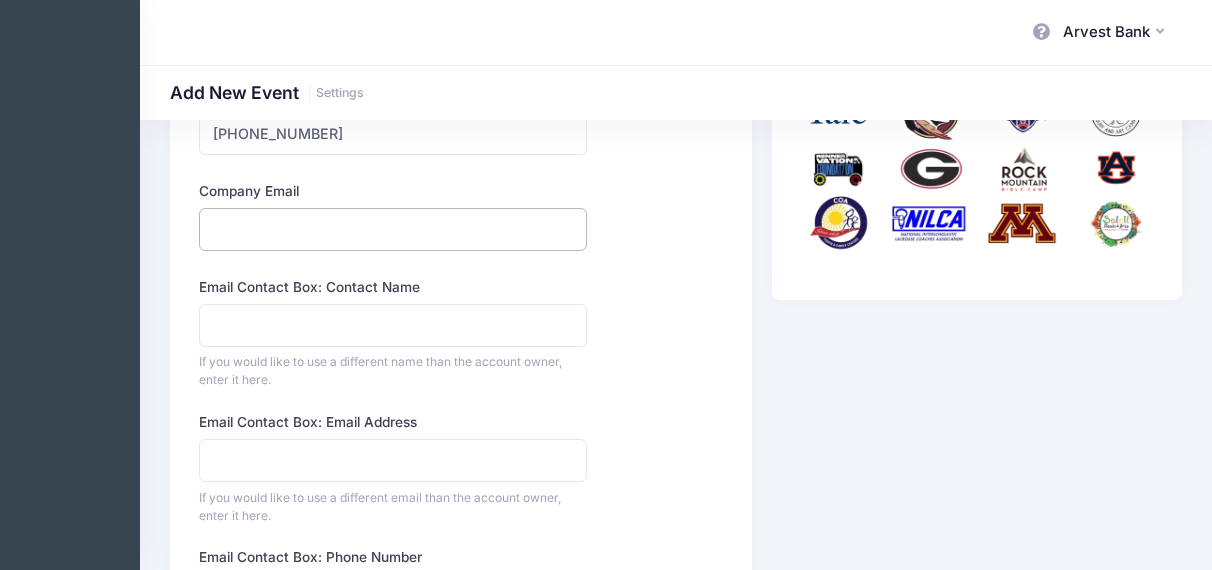 click on "Company Email" at bounding box center [393, 229] 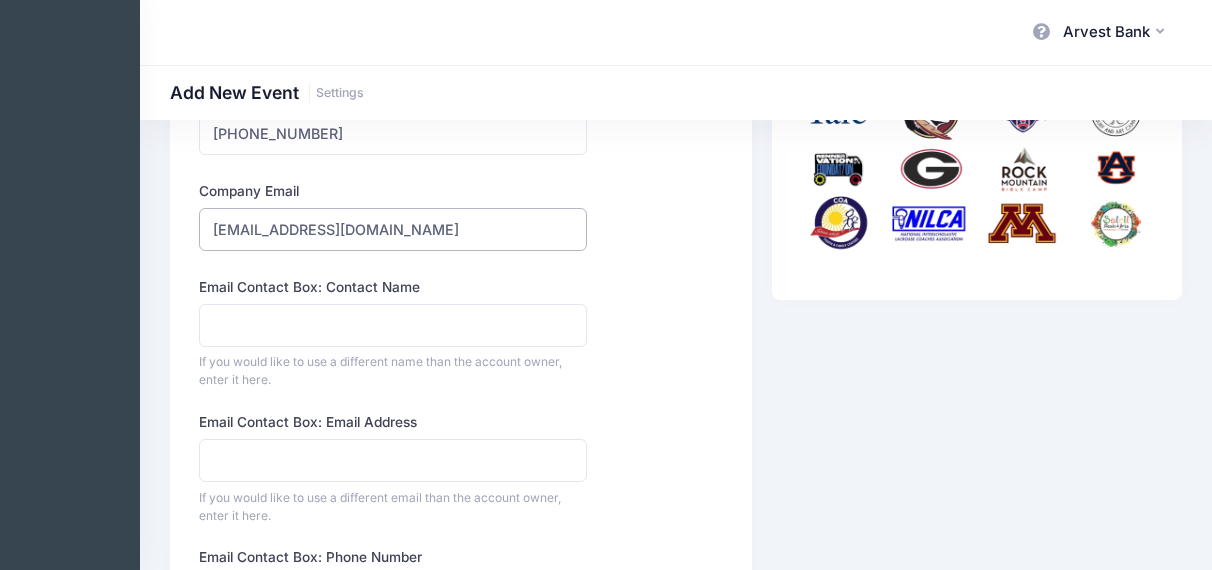scroll, scrollTop: 612, scrollLeft: 0, axis: vertical 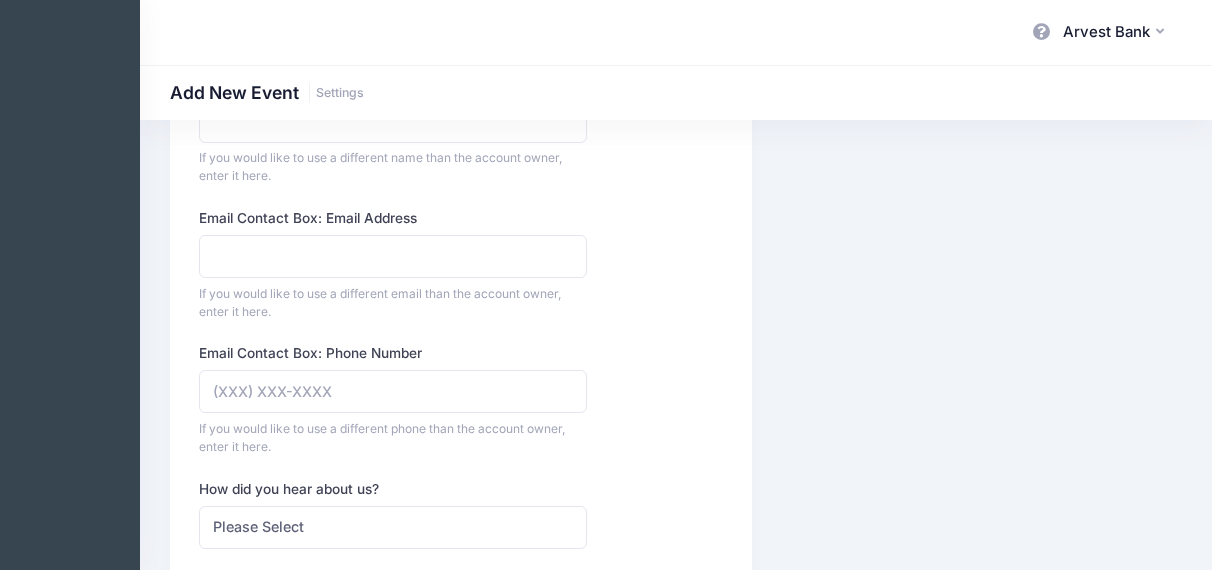 type on "[EMAIL_ADDRESS][DOMAIN_NAME]" 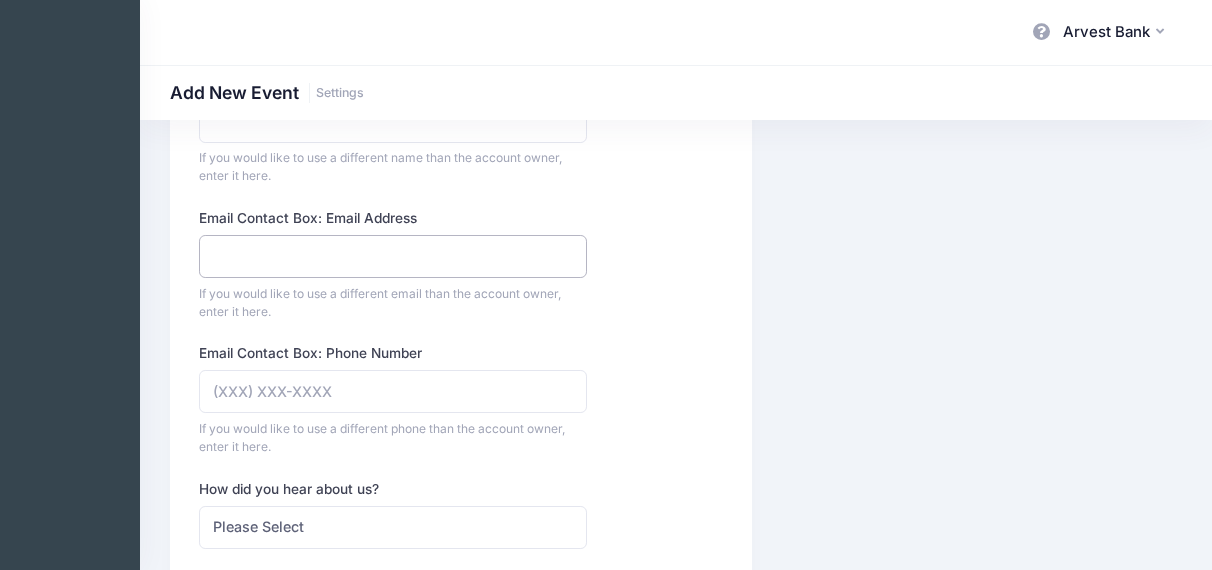 click on "Email Contact Box: Email Address" at bounding box center [393, 256] 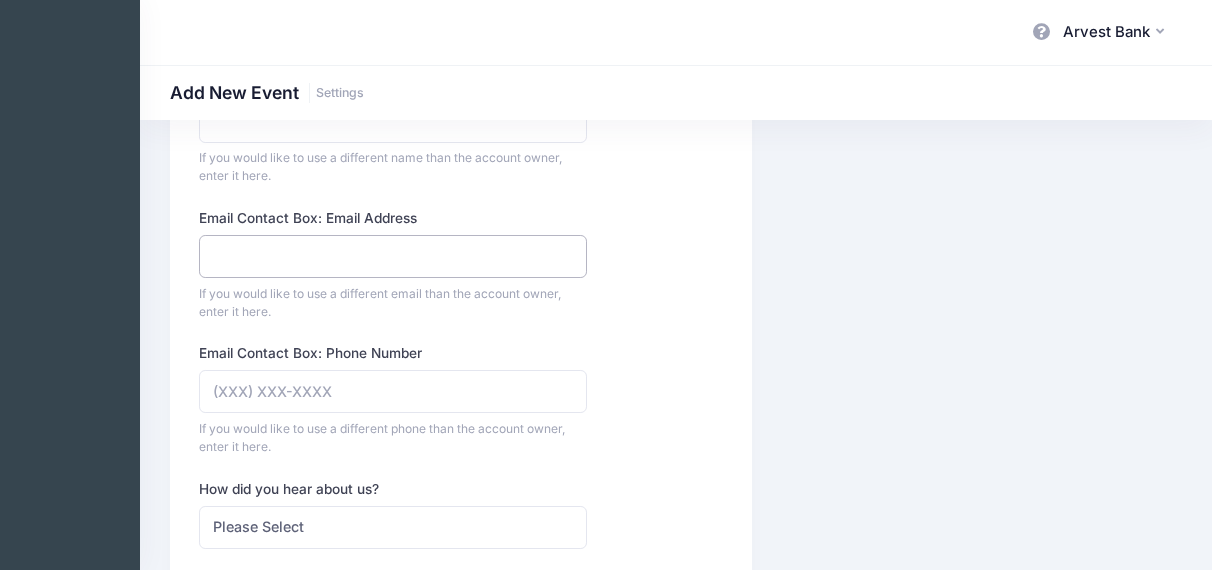 paste on "[EMAIL_ADDRESS][DOMAIN_NAME]" 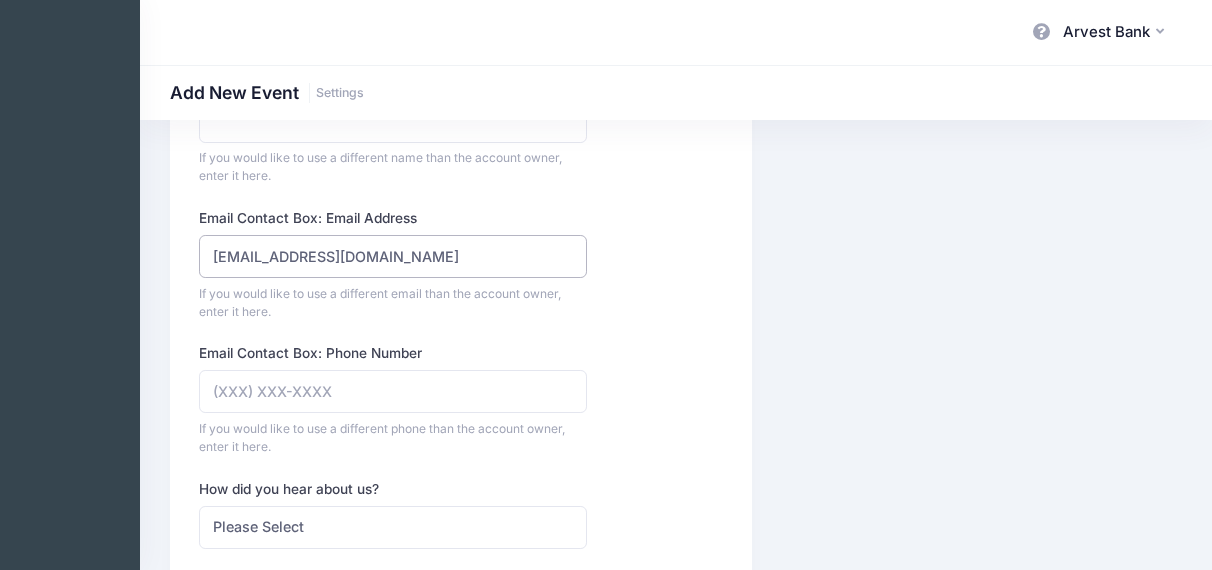 scroll, scrollTop: 510, scrollLeft: 0, axis: vertical 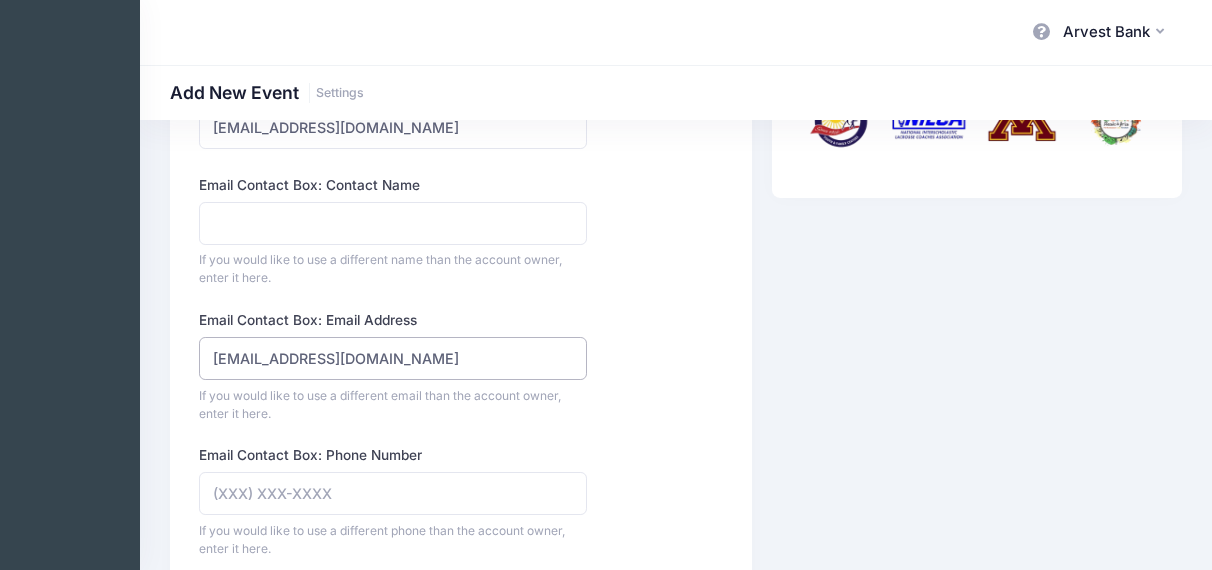 type on "[EMAIL_ADDRESS][DOMAIN_NAME]" 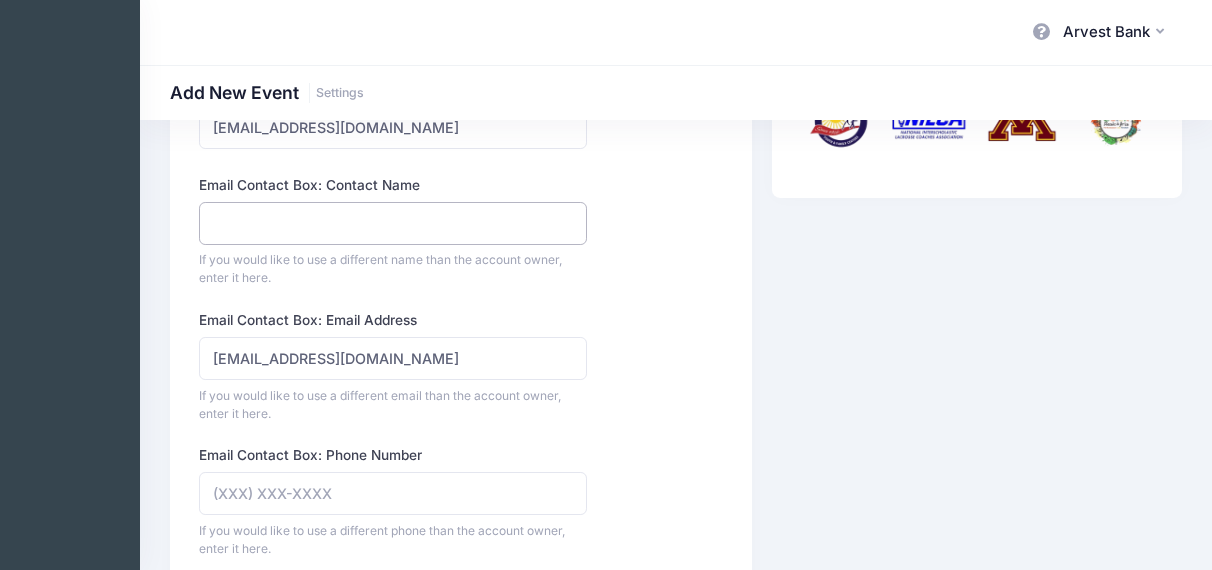 click on "Email Contact Box: Contact Name" at bounding box center [393, 223] 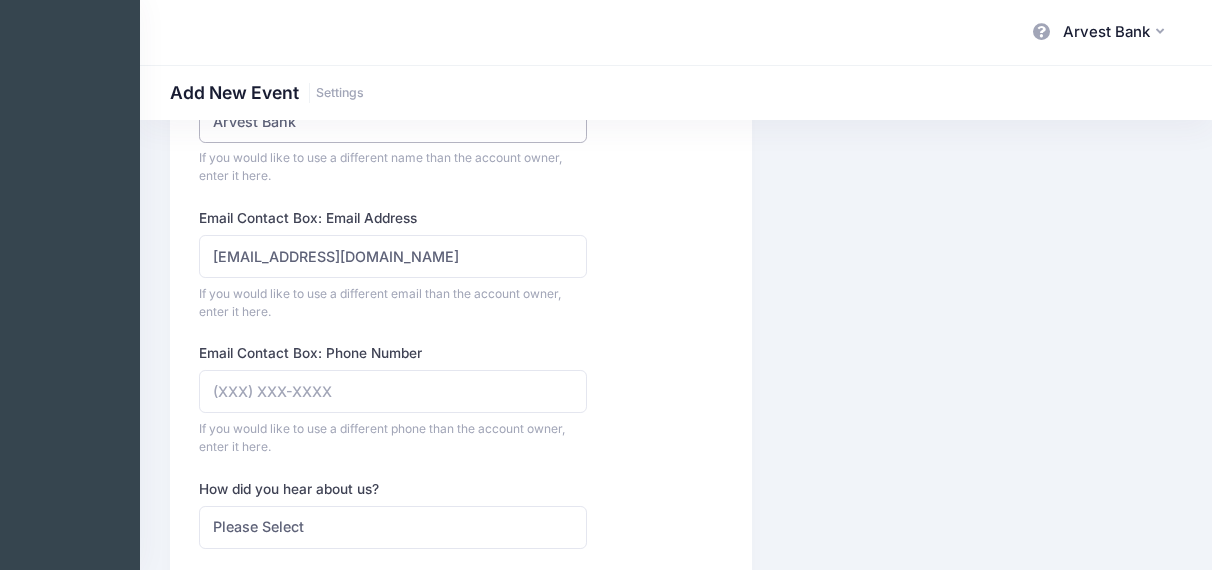 scroll, scrollTop: 918, scrollLeft: 0, axis: vertical 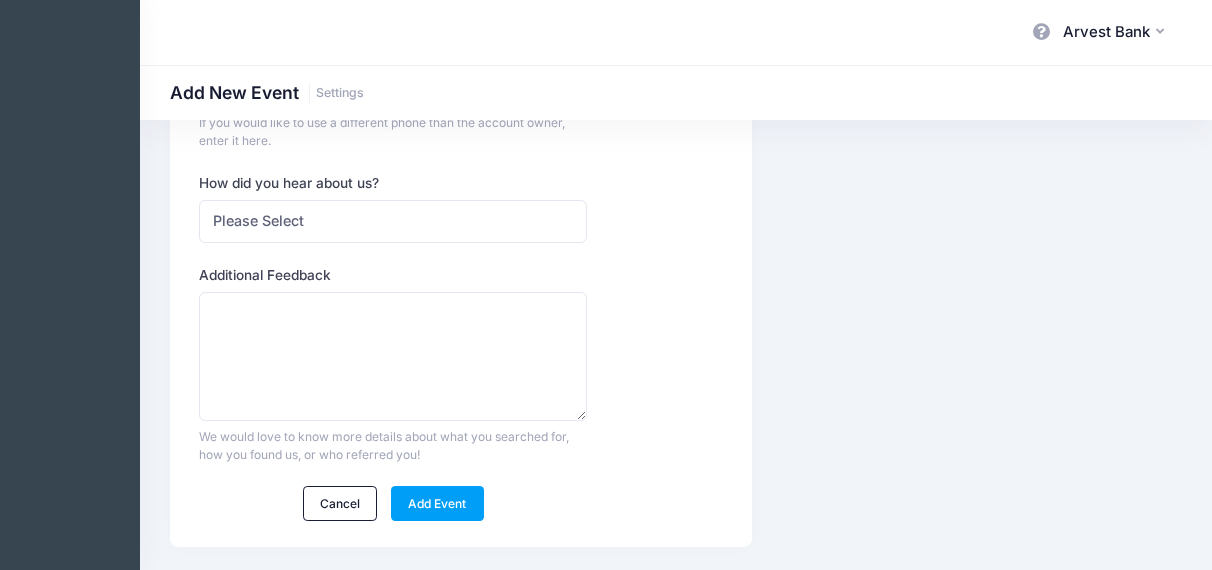 type on "Arvest Bank" 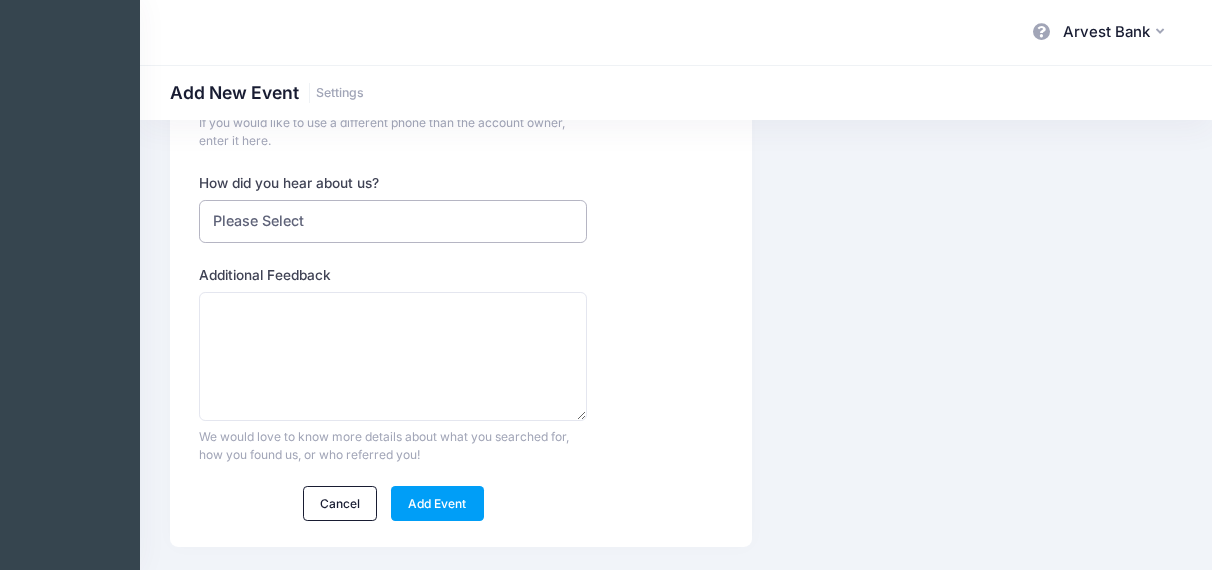 select on "web" 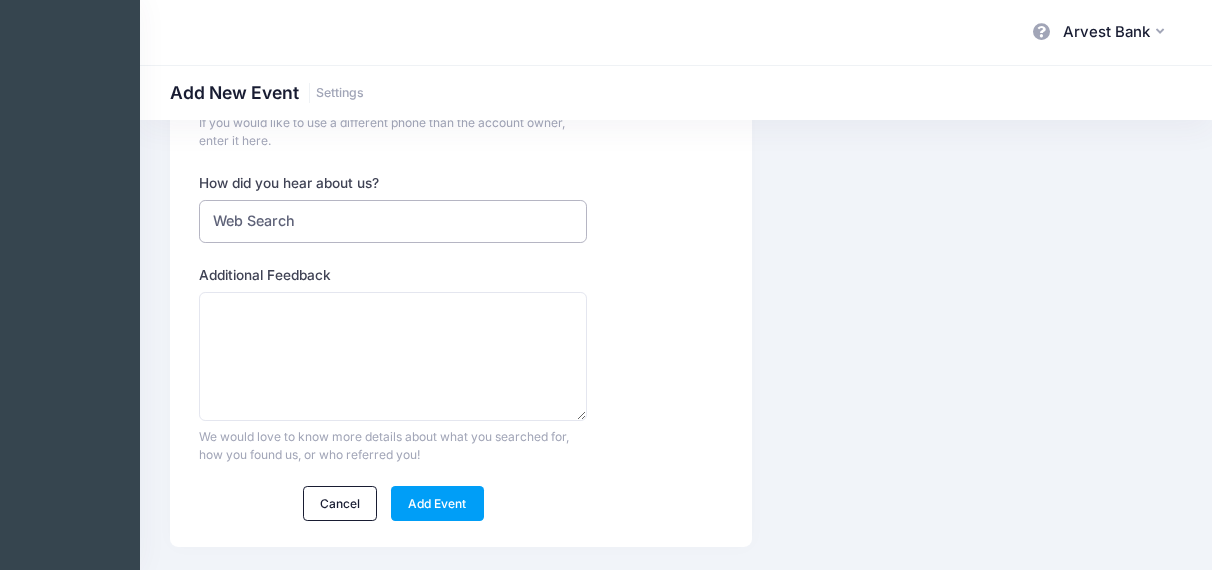 click on "Web Search" at bounding box center [0, 0] 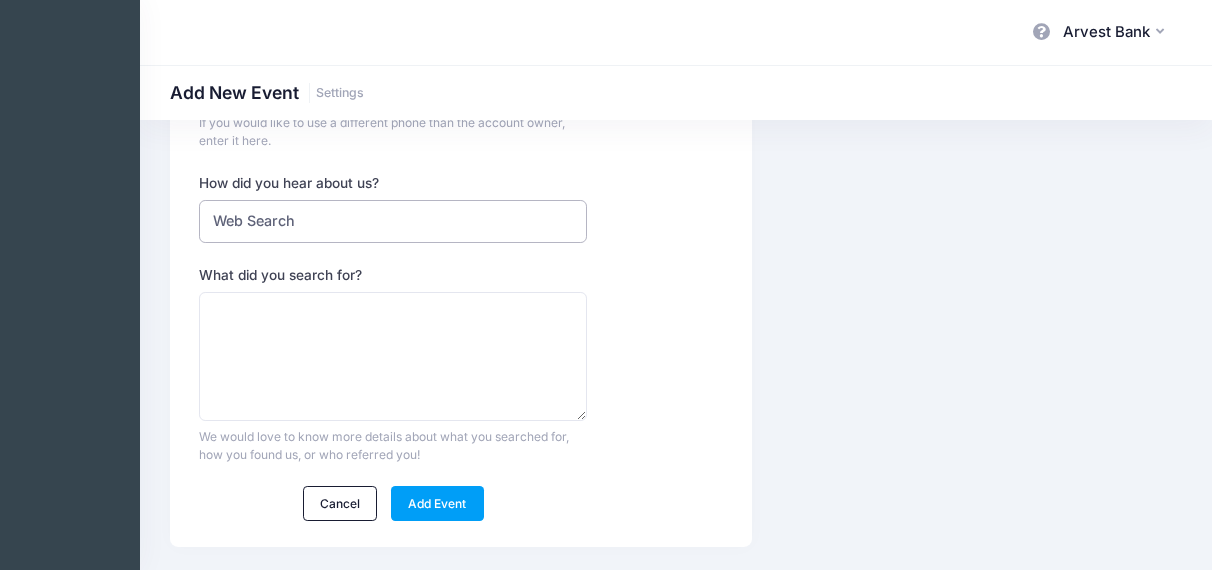 scroll, scrollTop: 970, scrollLeft: 0, axis: vertical 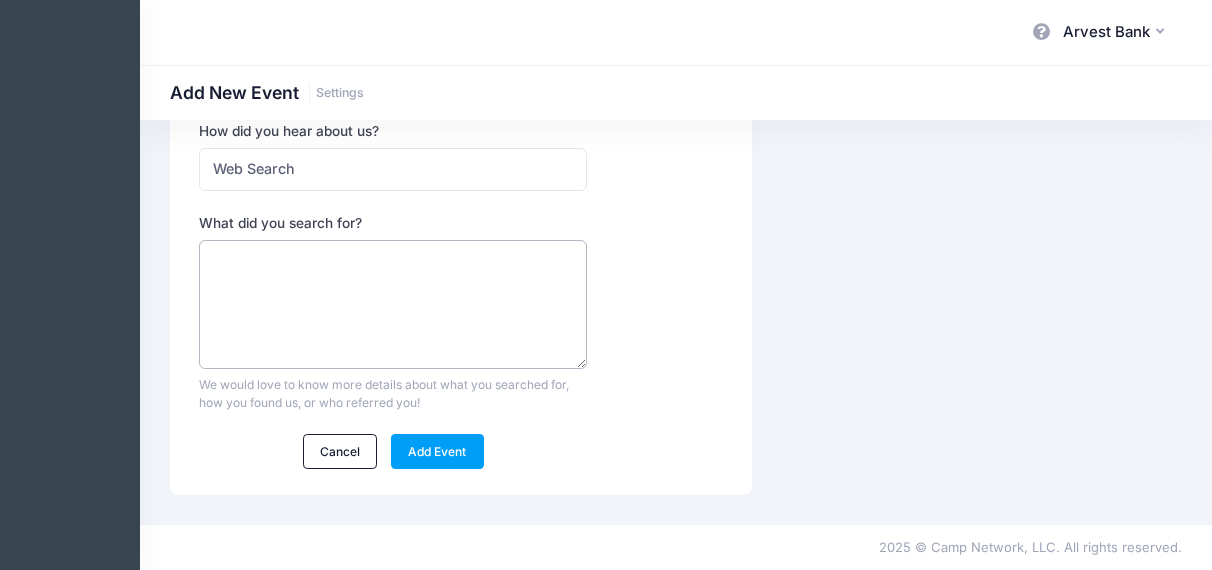 click on "What did you search for?" at bounding box center [393, 304] 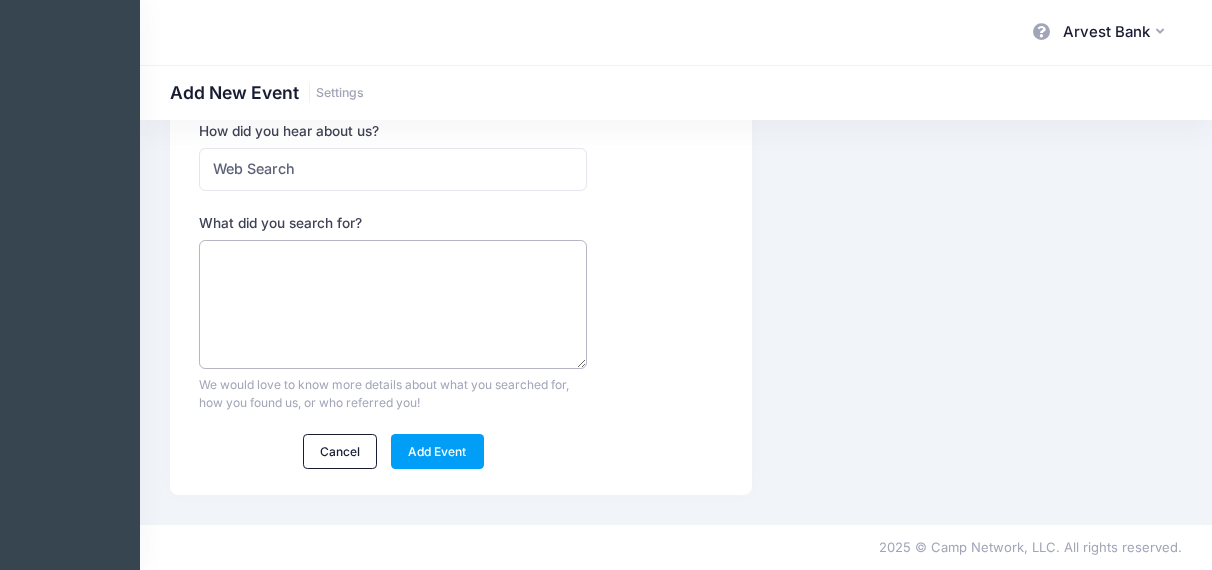 click on "What did you search for?" at bounding box center (393, 304) 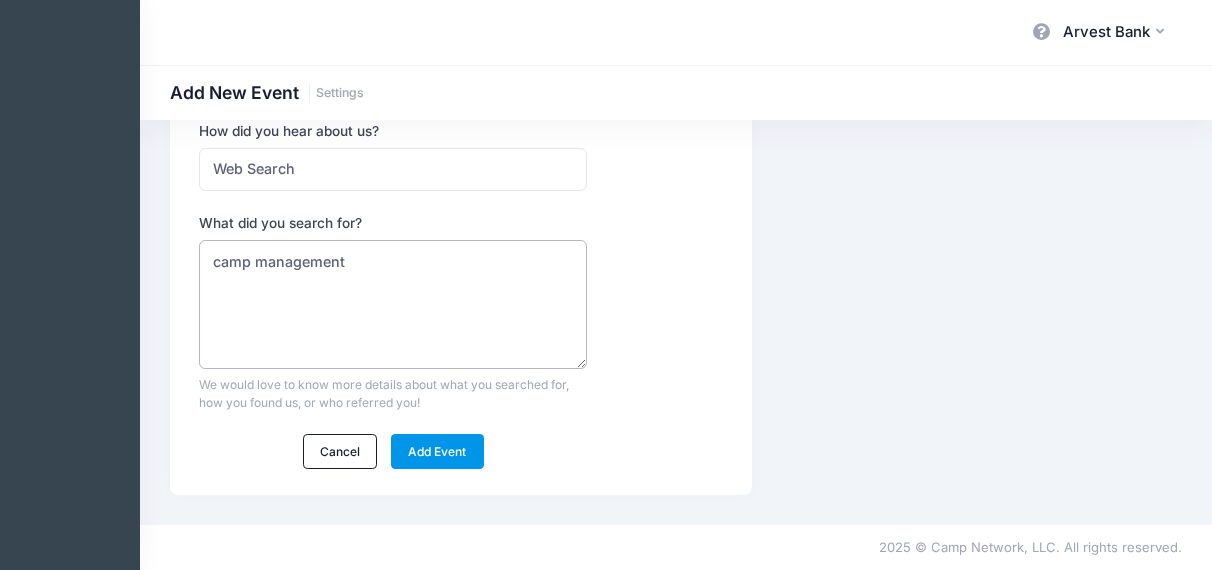 type on "camp management" 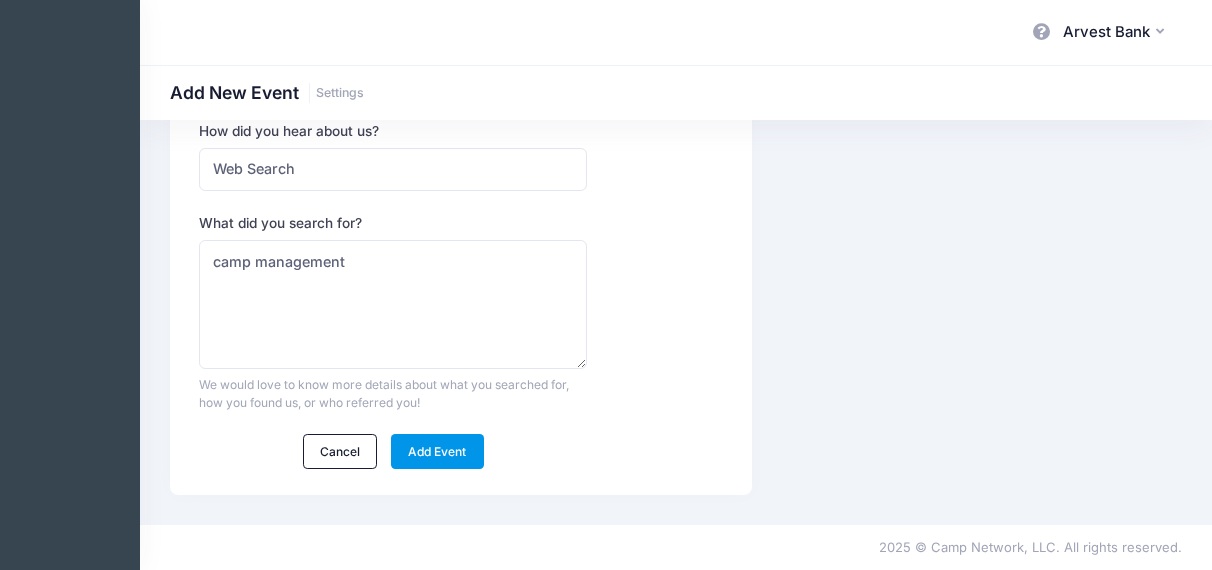 click on "Add Event" at bounding box center [437, 451] 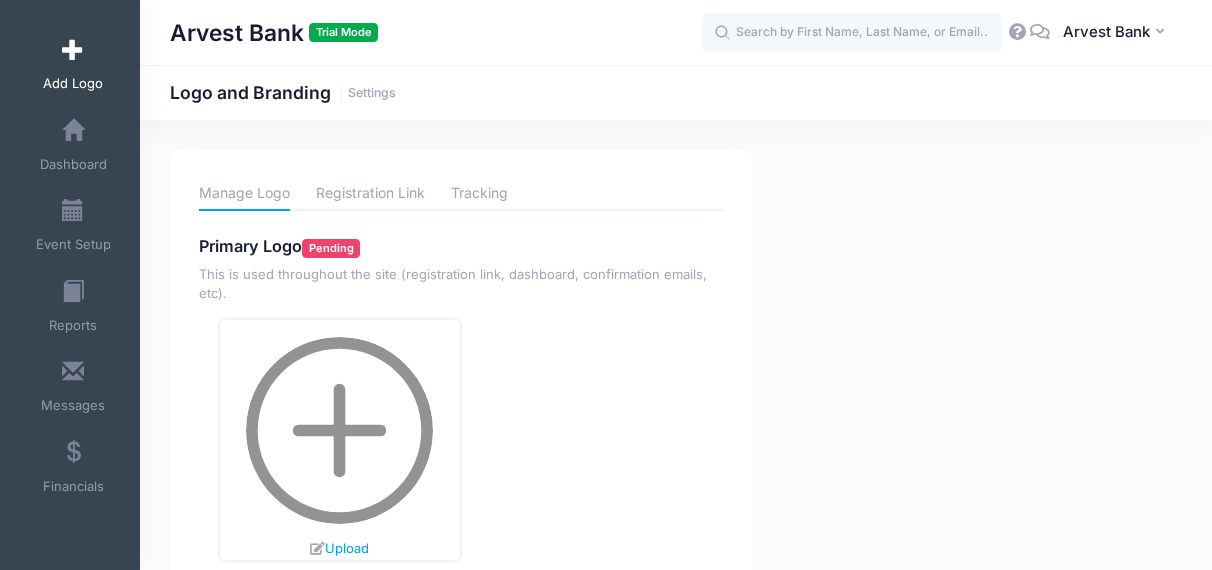 scroll, scrollTop: 102, scrollLeft: 0, axis: vertical 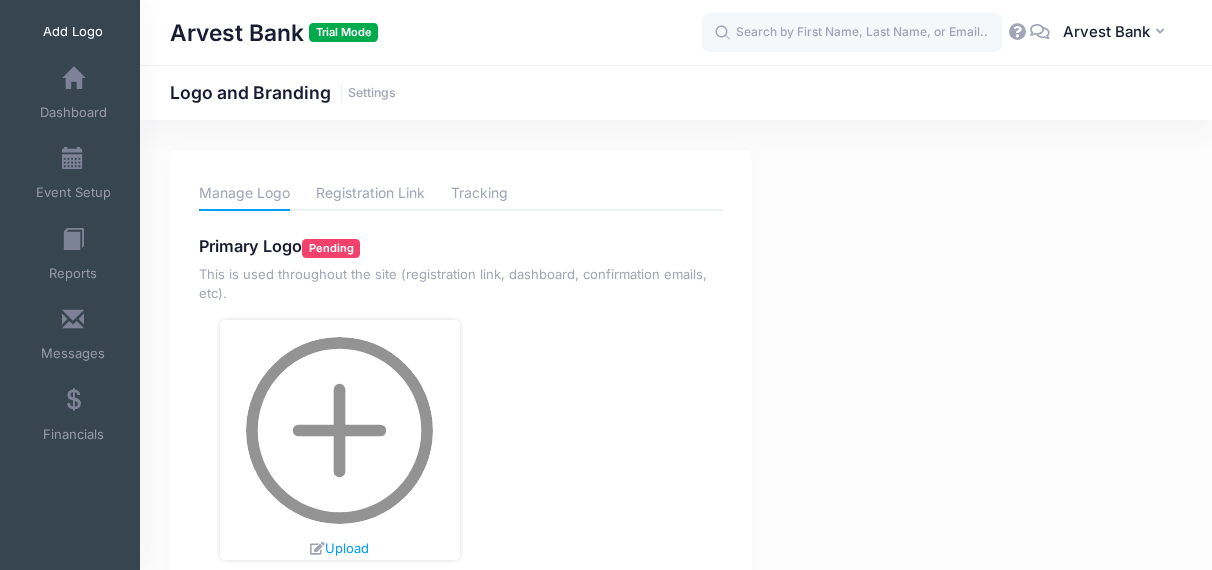 click on "Upload" at bounding box center (340, 440) 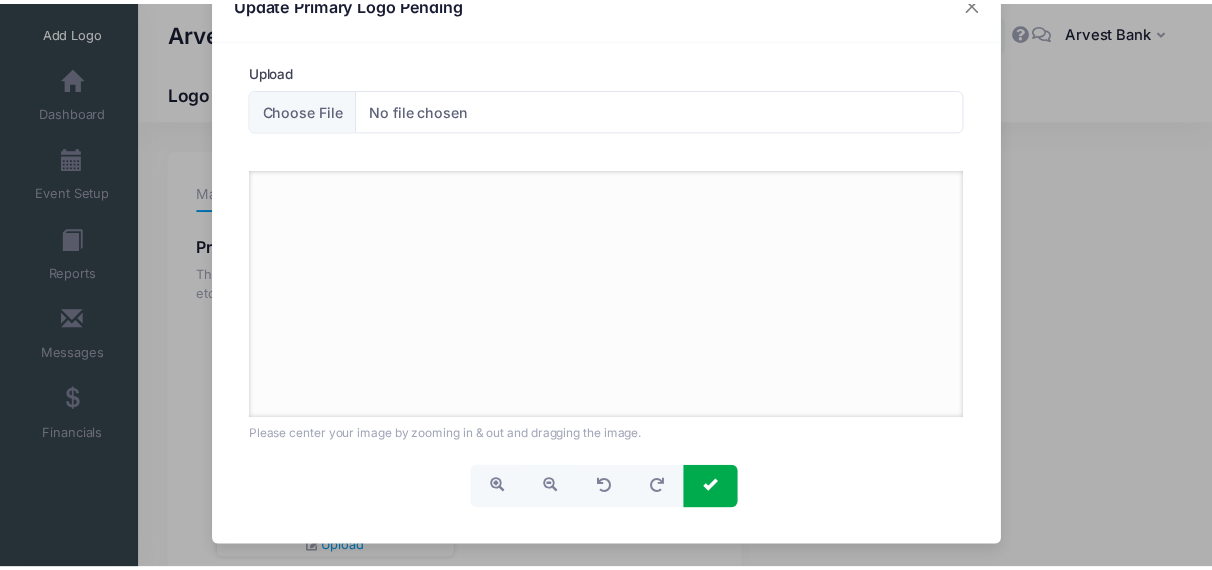 scroll, scrollTop: 0, scrollLeft: 0, axis: both 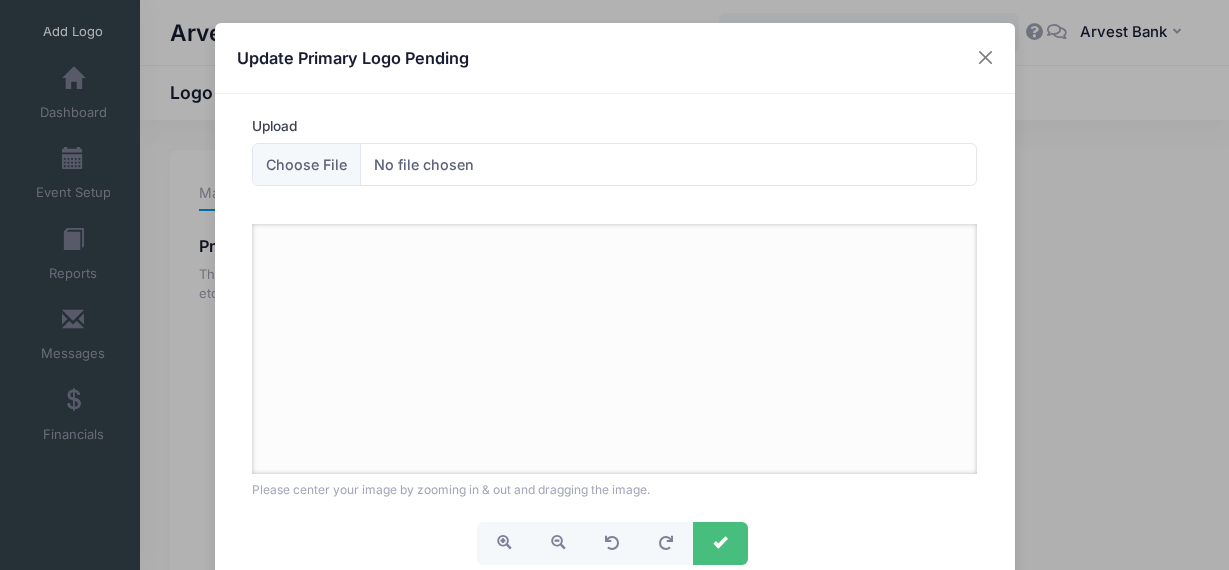 click at bounding box center [720, 543] 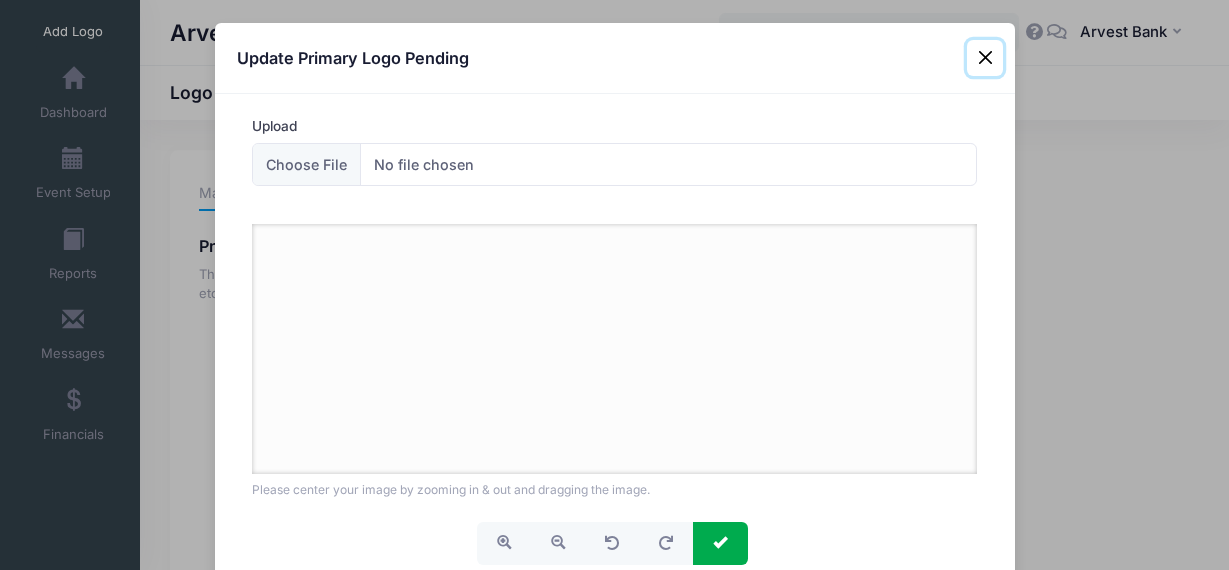 click at bounding box center (985, 58) 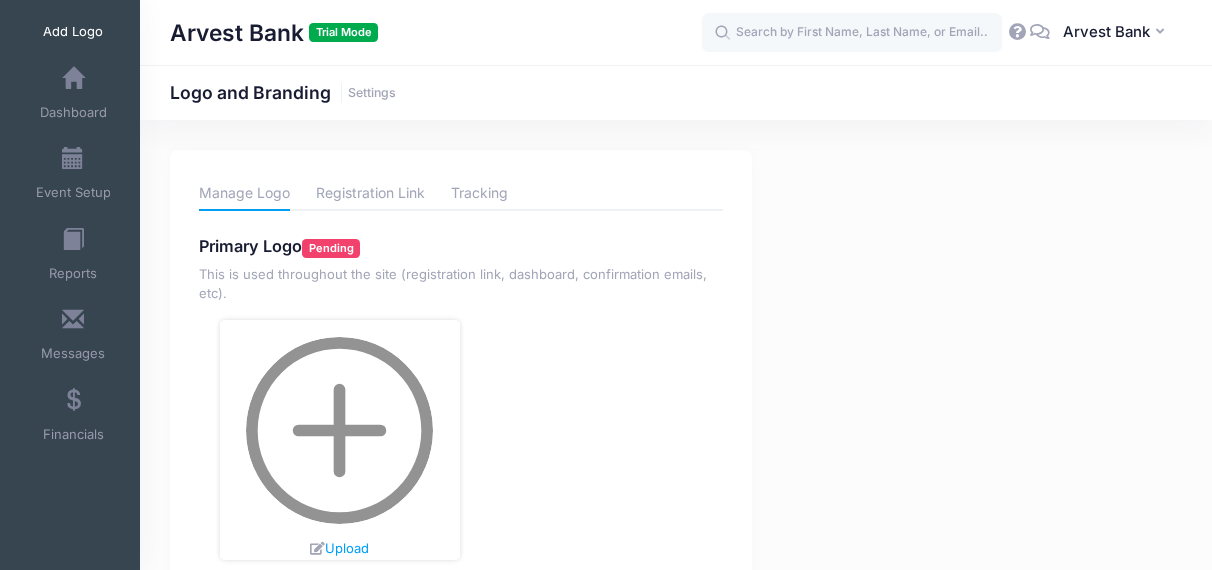 scroll, scrollTop: 159, scrollLeft: 0, axis: vertical 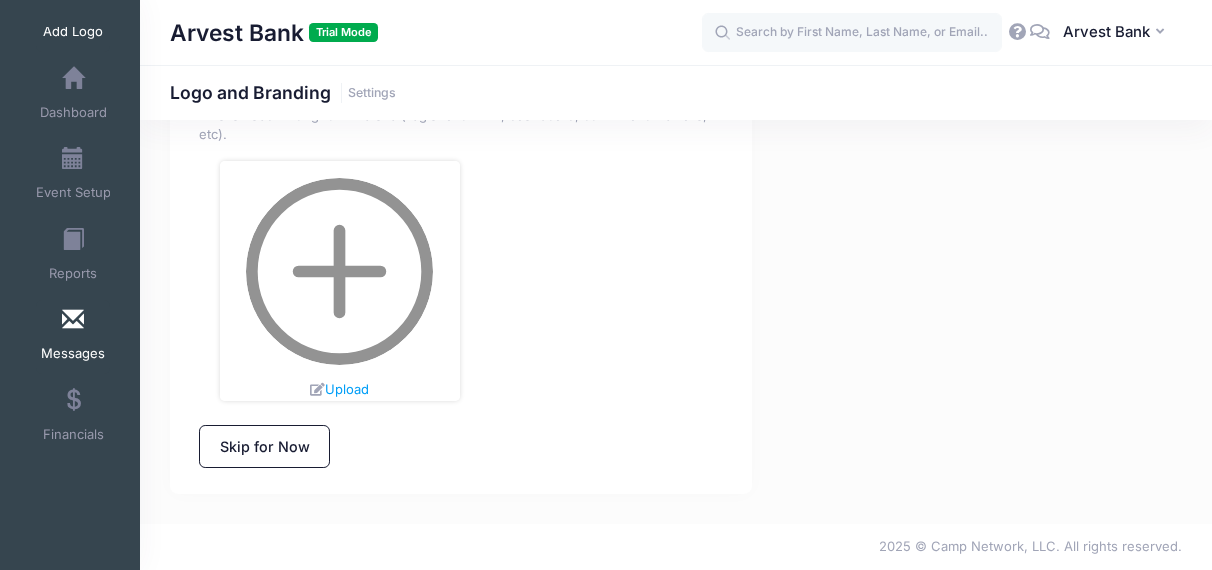 click at bounding box center (73, 320) 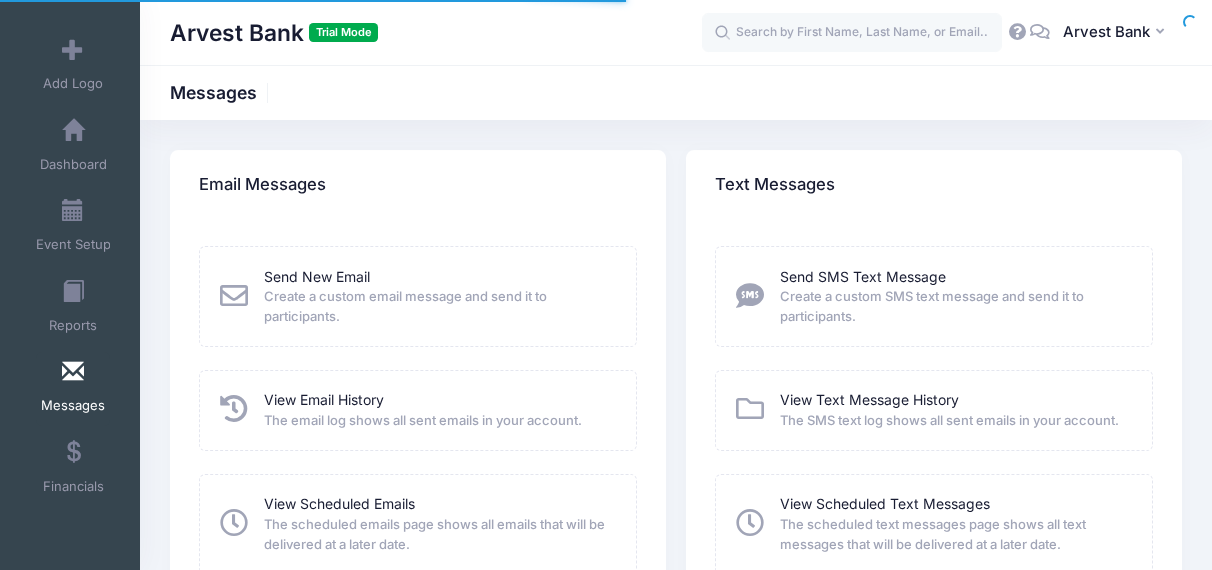 scroll, scrollTop: 0, scrollLeft: 0, axis: both 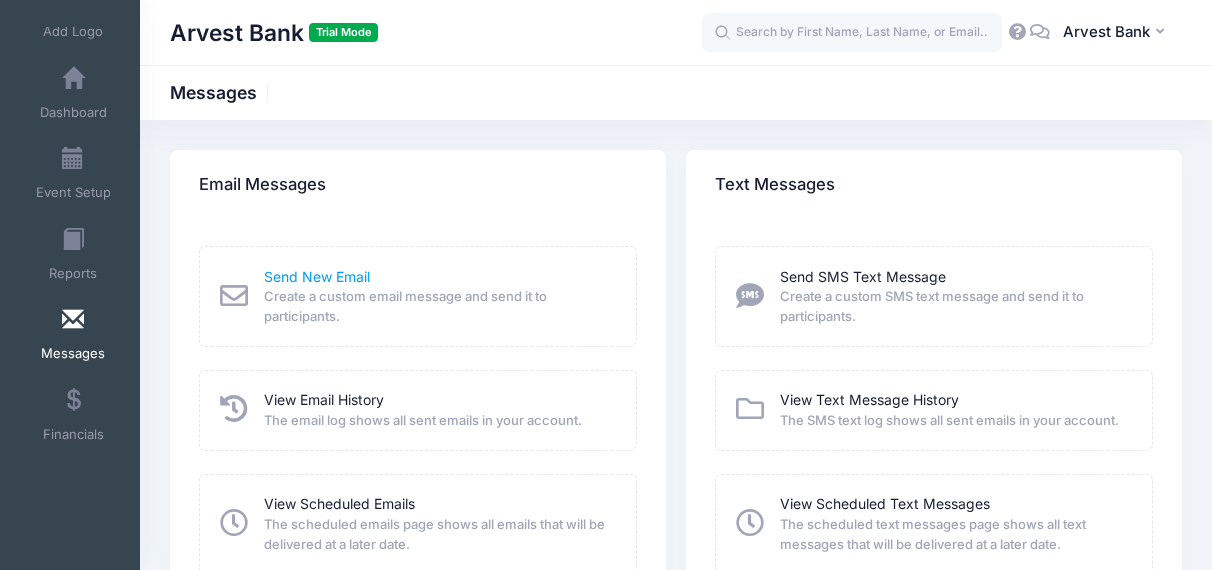 click on "Send New Email" at bounding box center [317, 276] 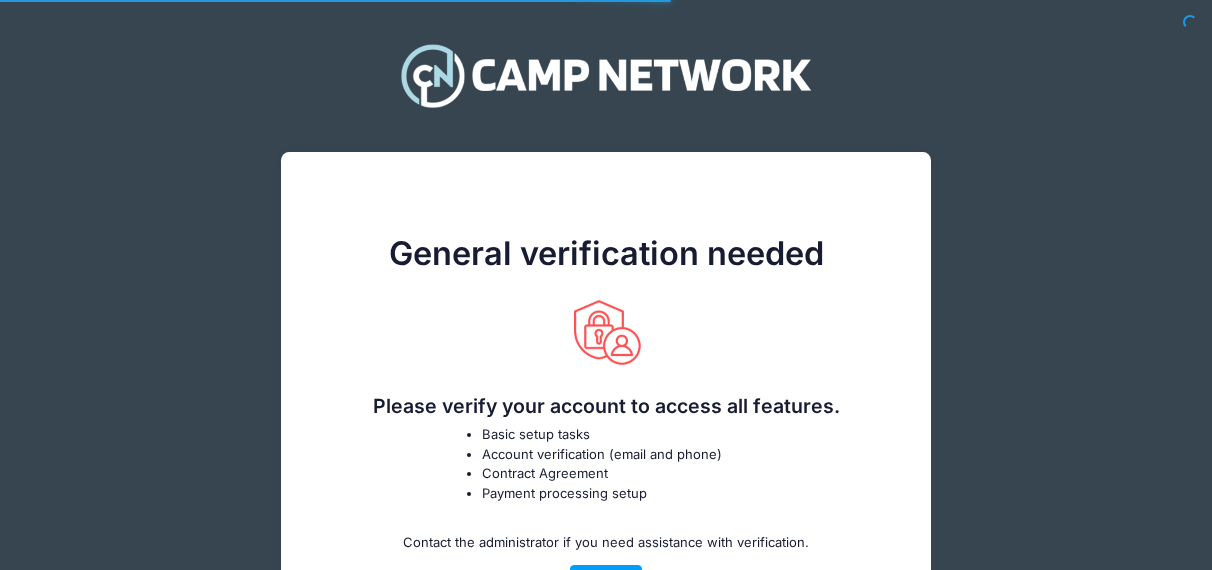 scroll, scrollTop: 0, scrollLeft: 0, axis: both 